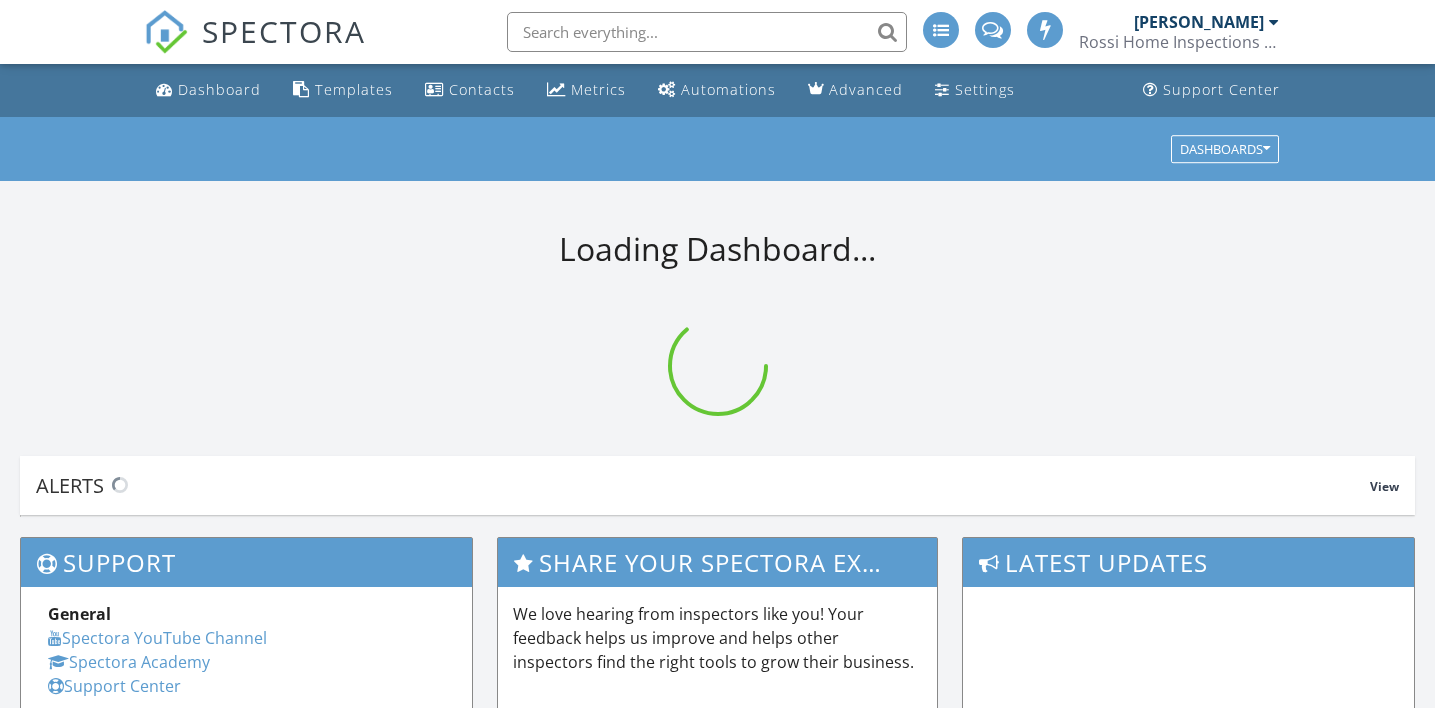 scroll, scrollTop: 0, scrollLeft: 0, axis: both 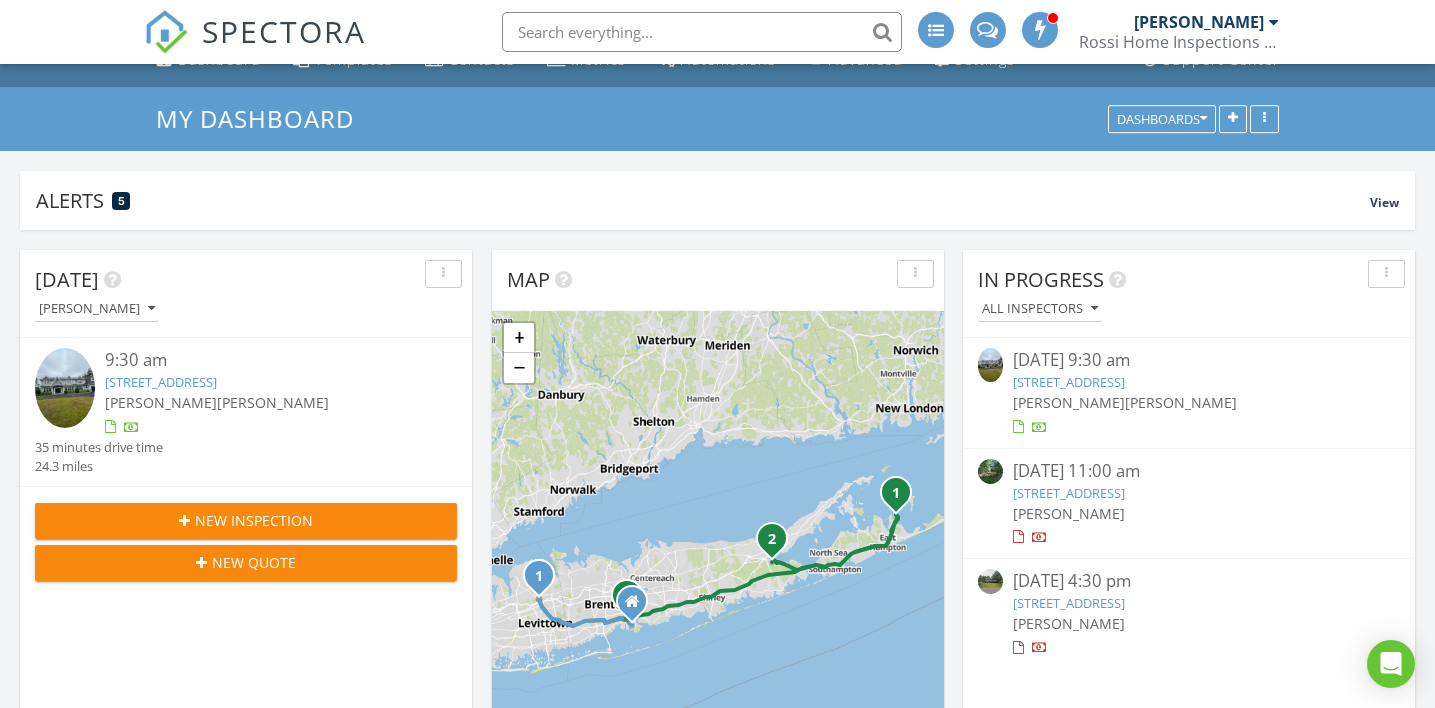 click on "112 Old Cedar Swamp Rd, Jericho, NY 11753" at bounding box center [1069, 382] 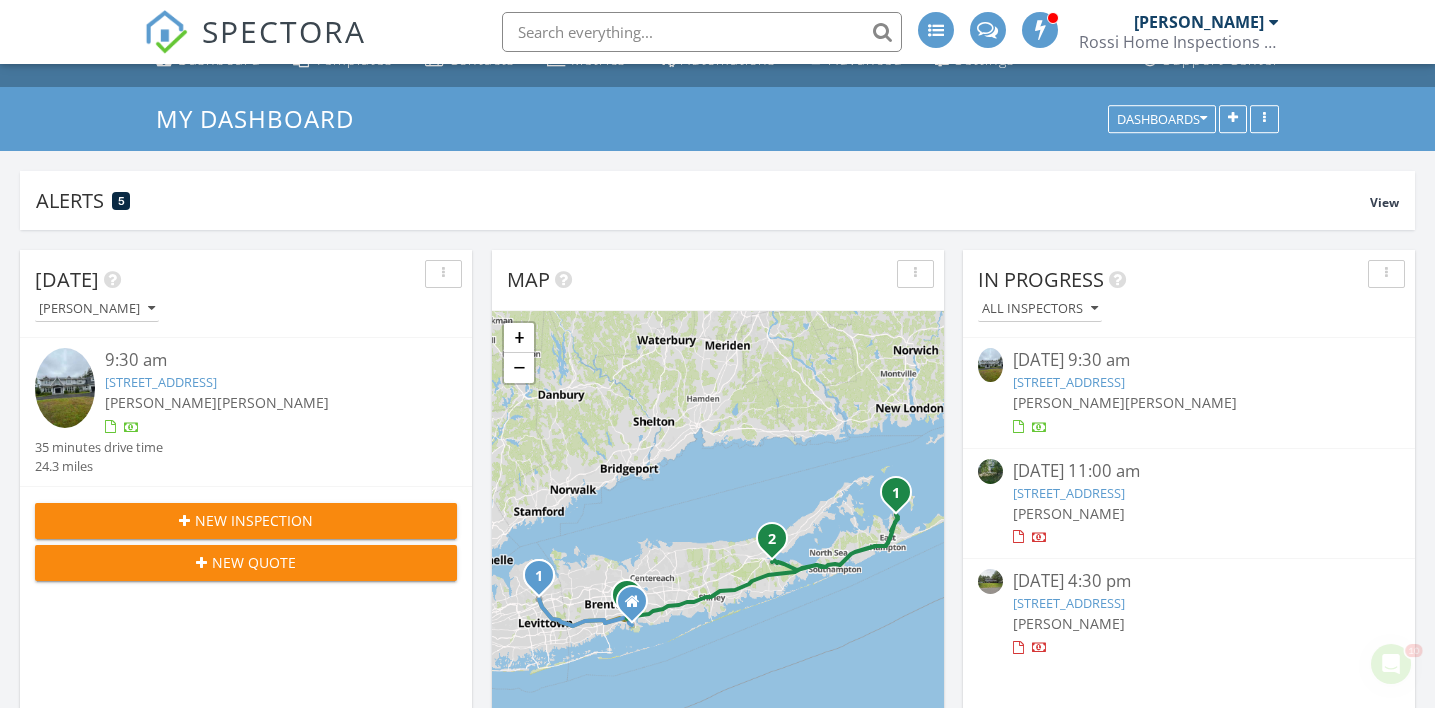 scroll, scrollTop: 0, scrollLeft: 0, axis: both 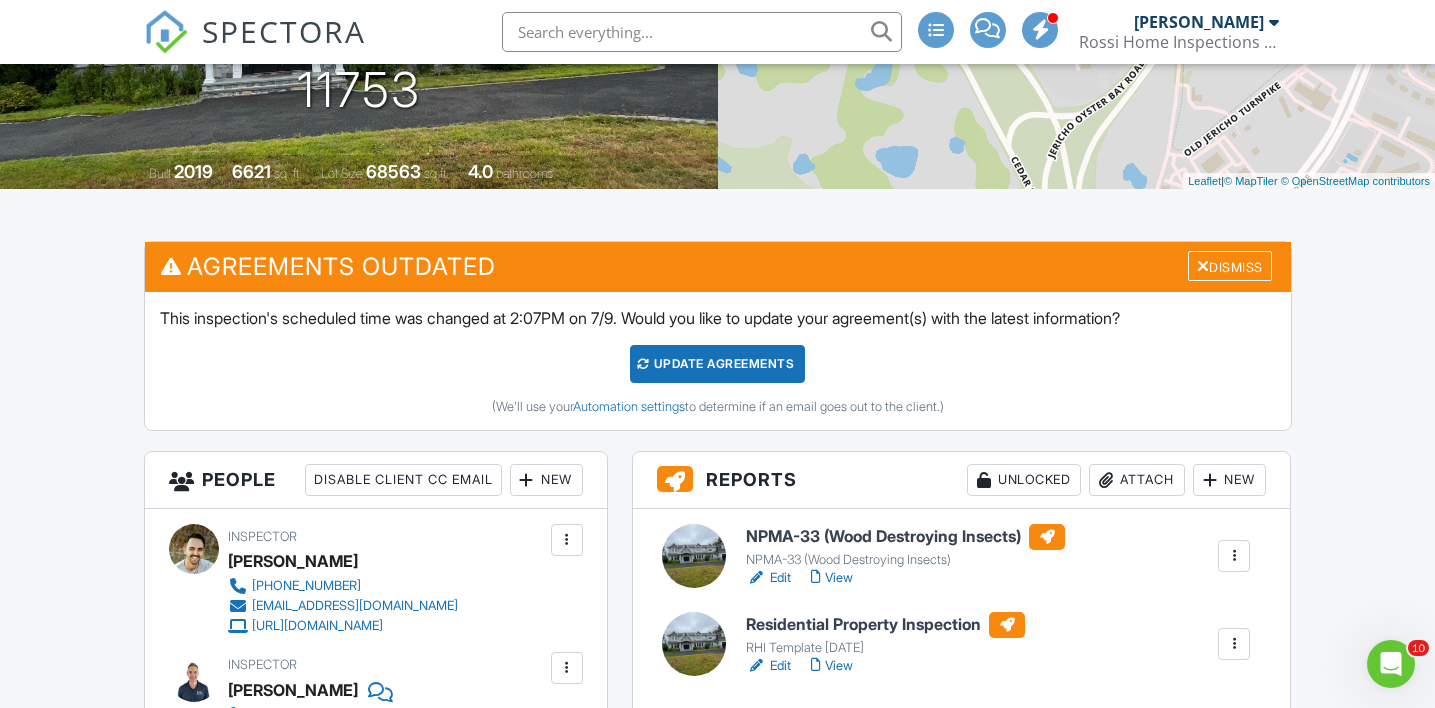 click on "View" at bounding box center [832, 666] 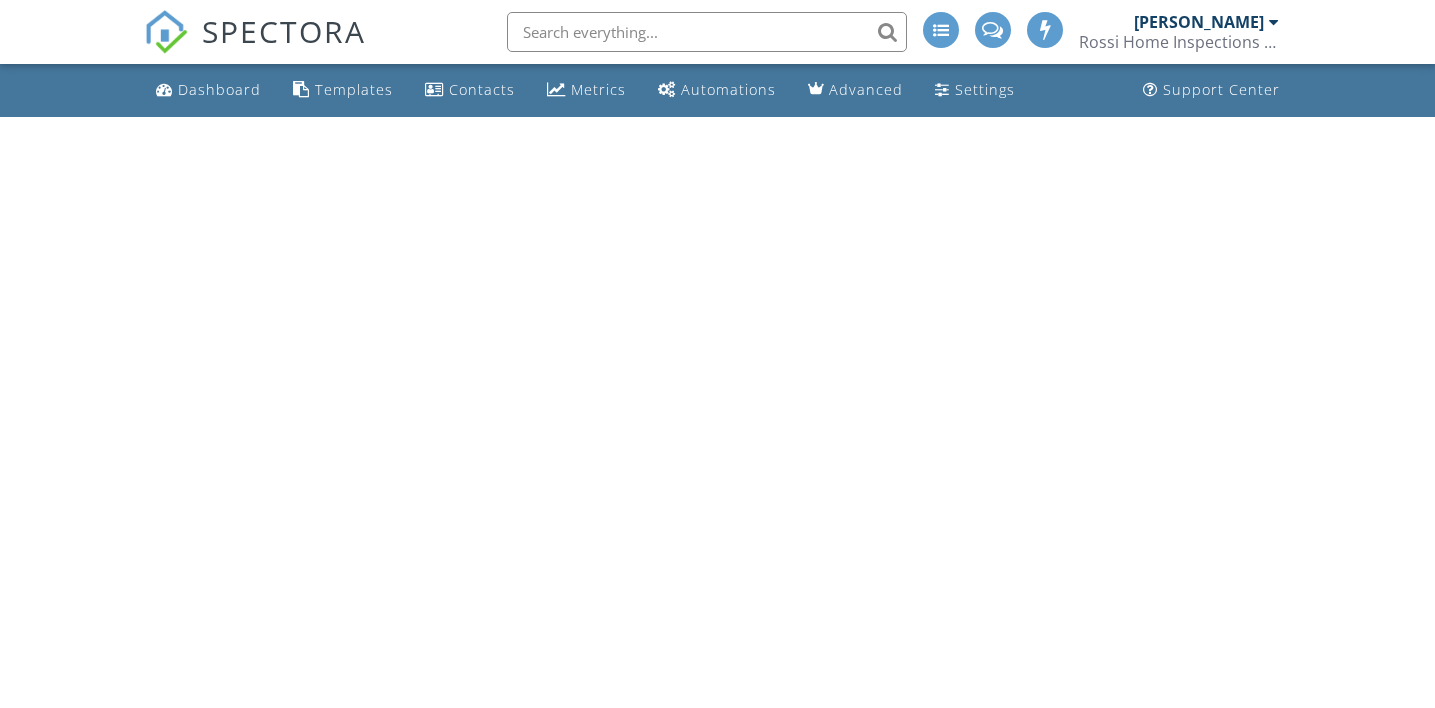 scroll, scrollTop: 0, scrollLeft: 0, axis: both 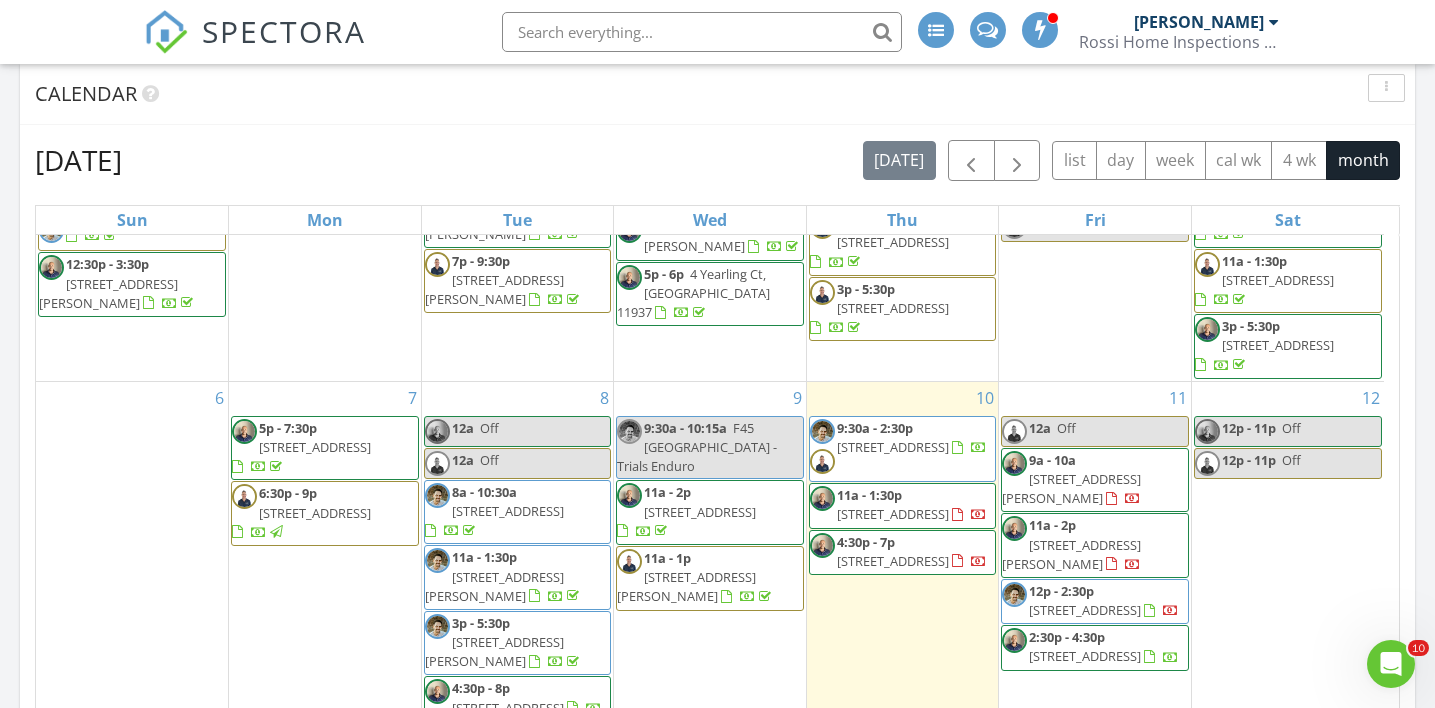 click on "[STREET_ADDRESS]" at bounding box center [893, 447] 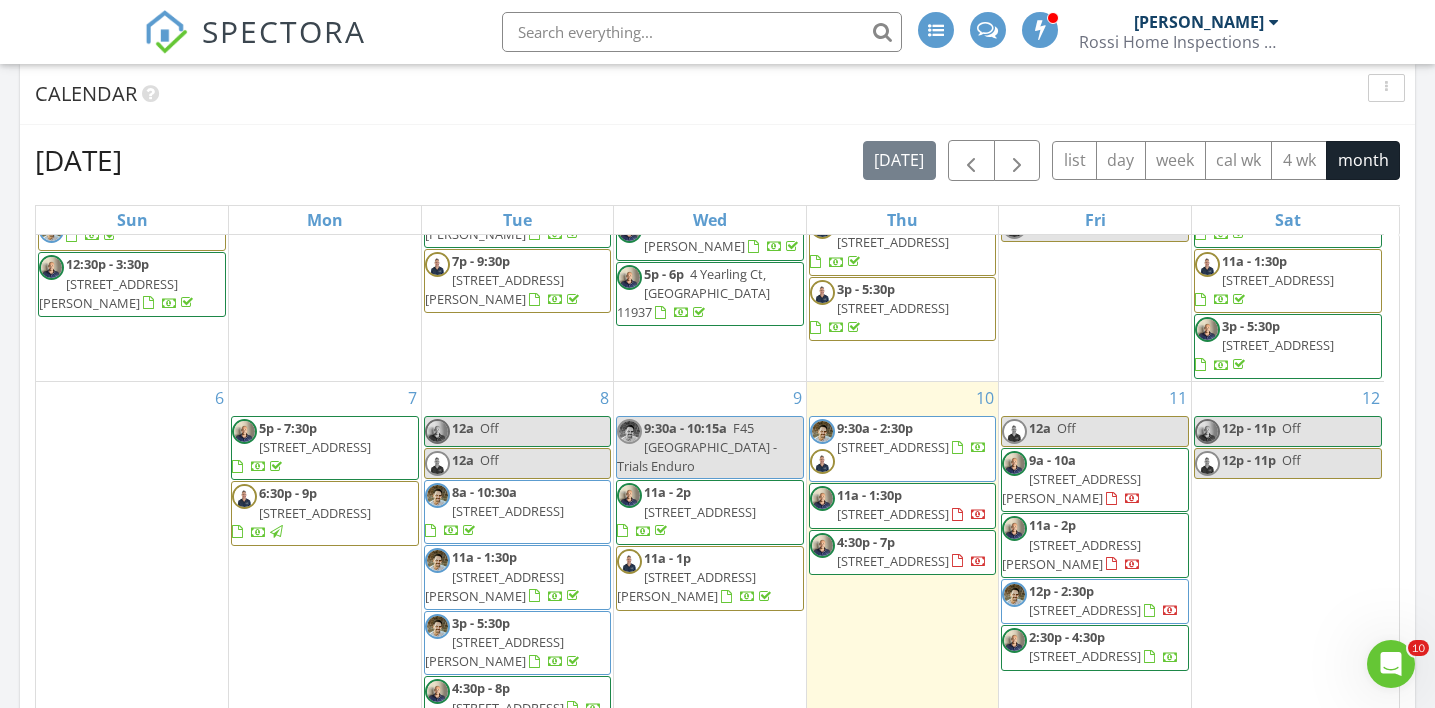 scroll, scrollTop: 817, scrollLeft: 0, axis: vertical 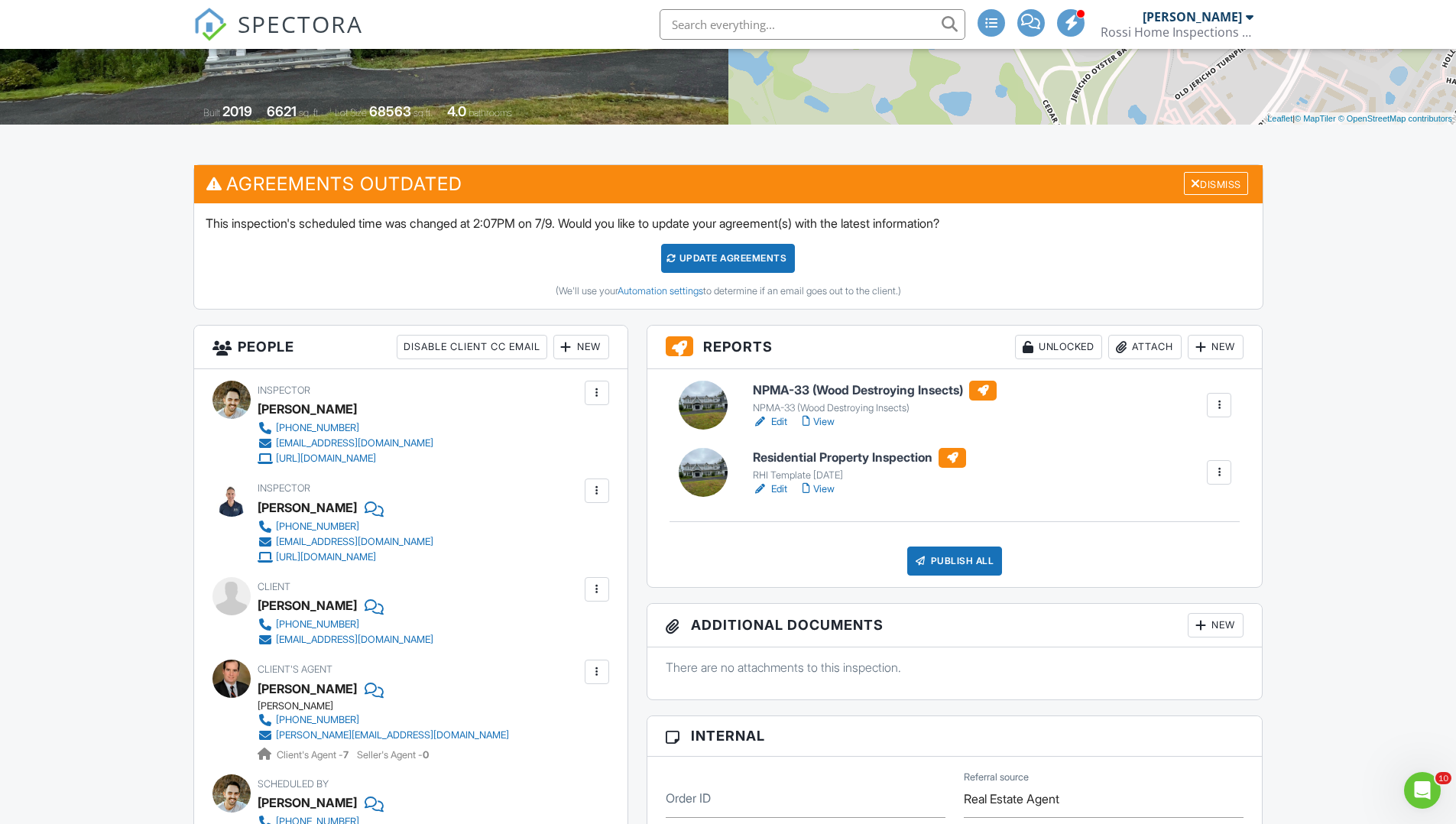 click on "Edit" at bounding box center (770, 489) 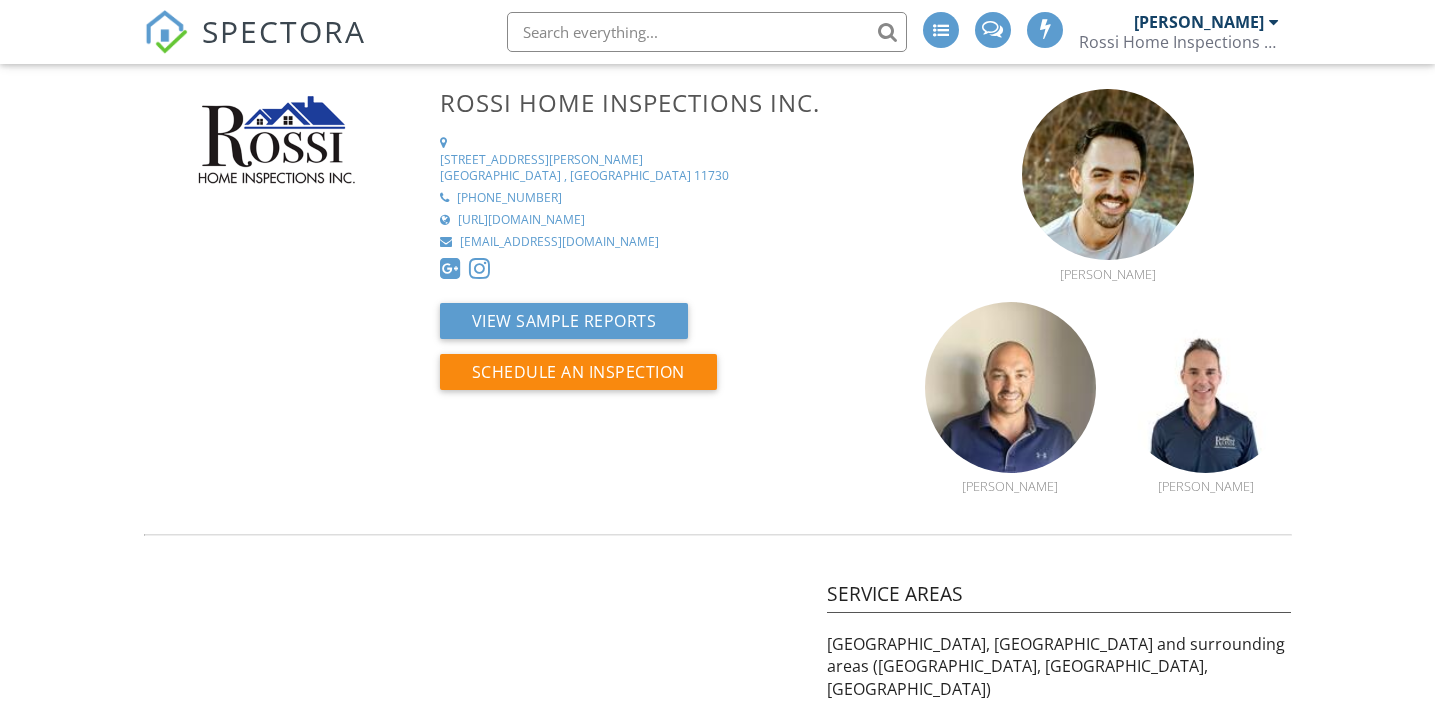 scroll, scrollTop: 0, scrollLeft: 0, axis: both 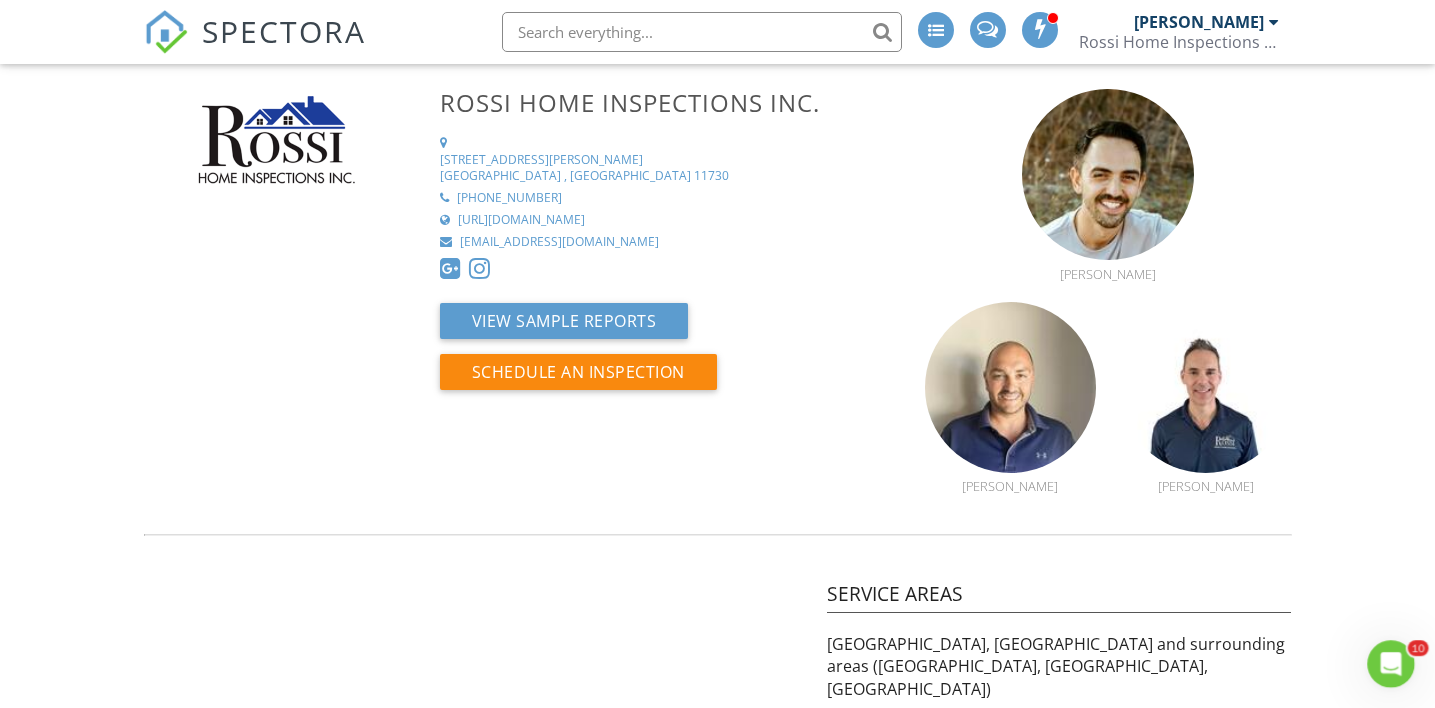 click on "SPECTORA" at bounding box center [284, 31] 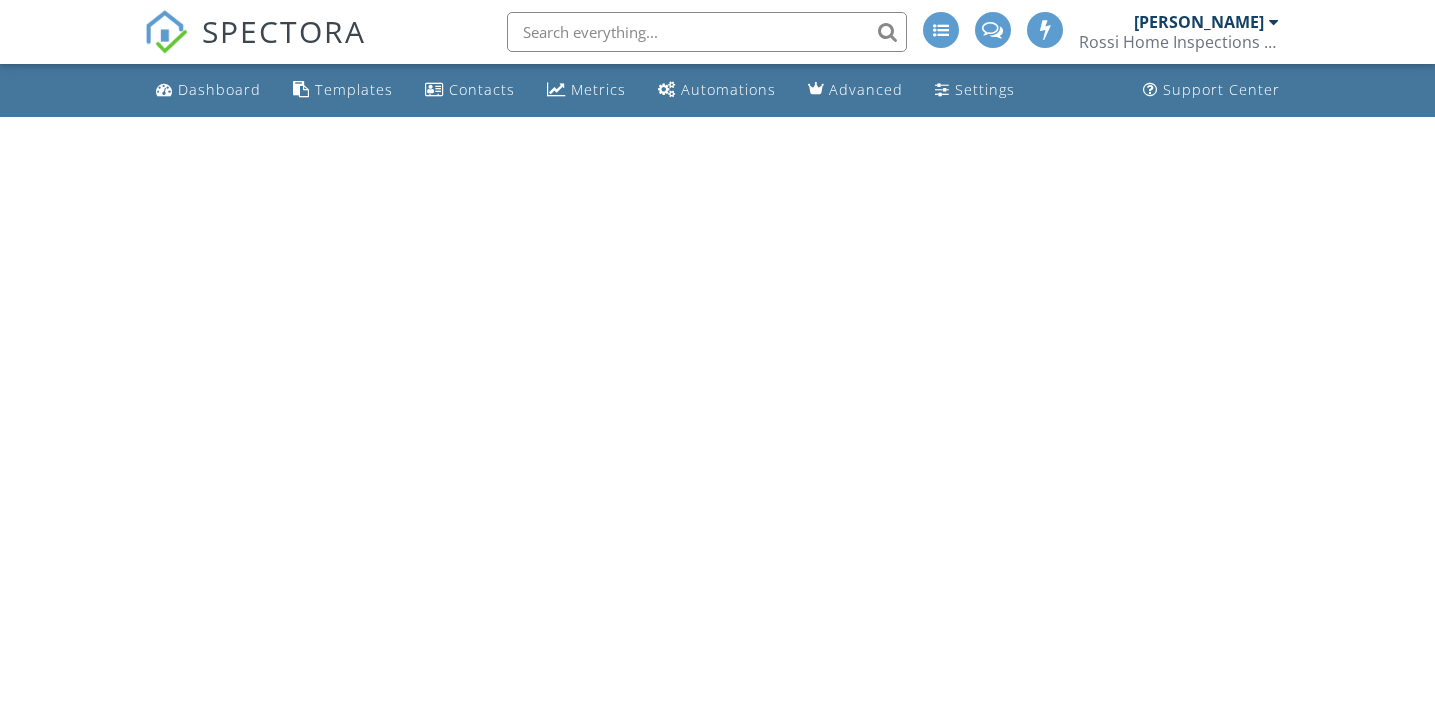 scroll, scrollTop: 0, scrollLeft: 0, axis: both 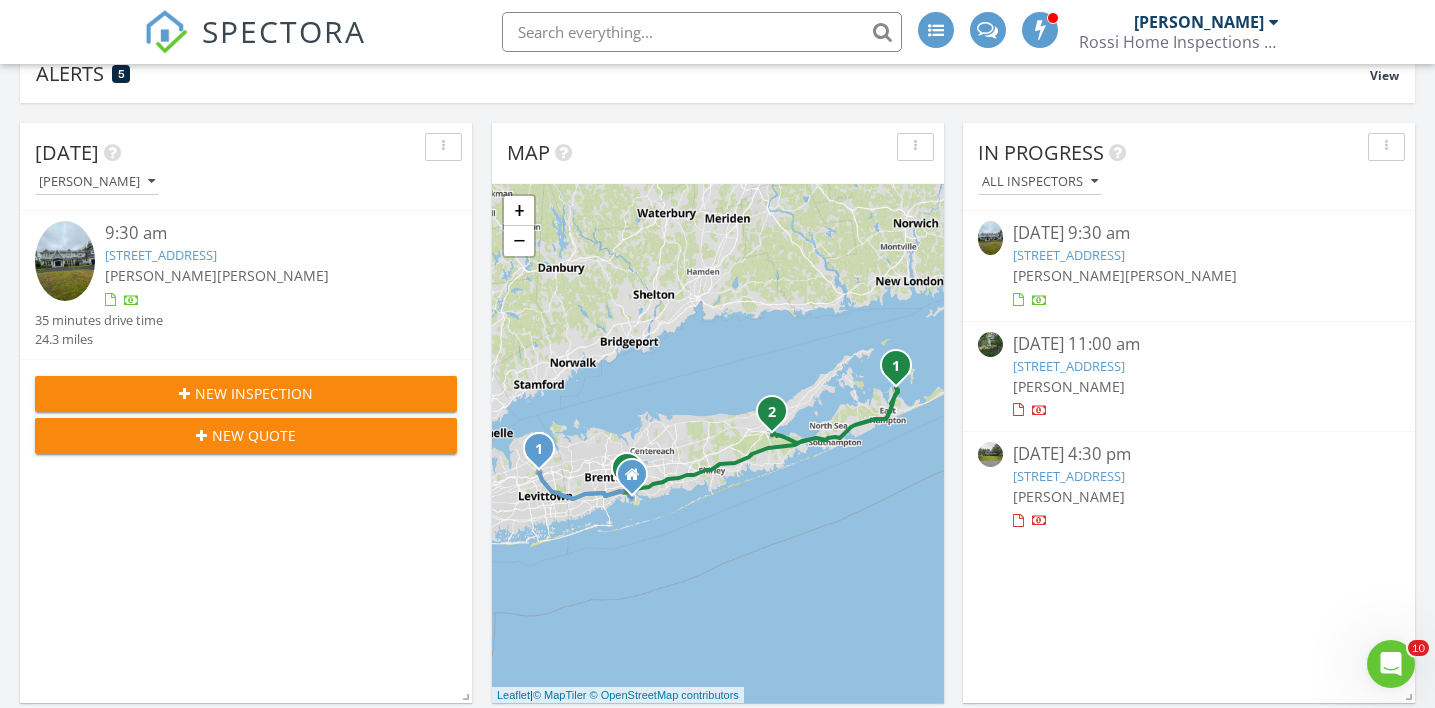 click on "[DATE] 9:30 am" at bounding box center (1189, 233) 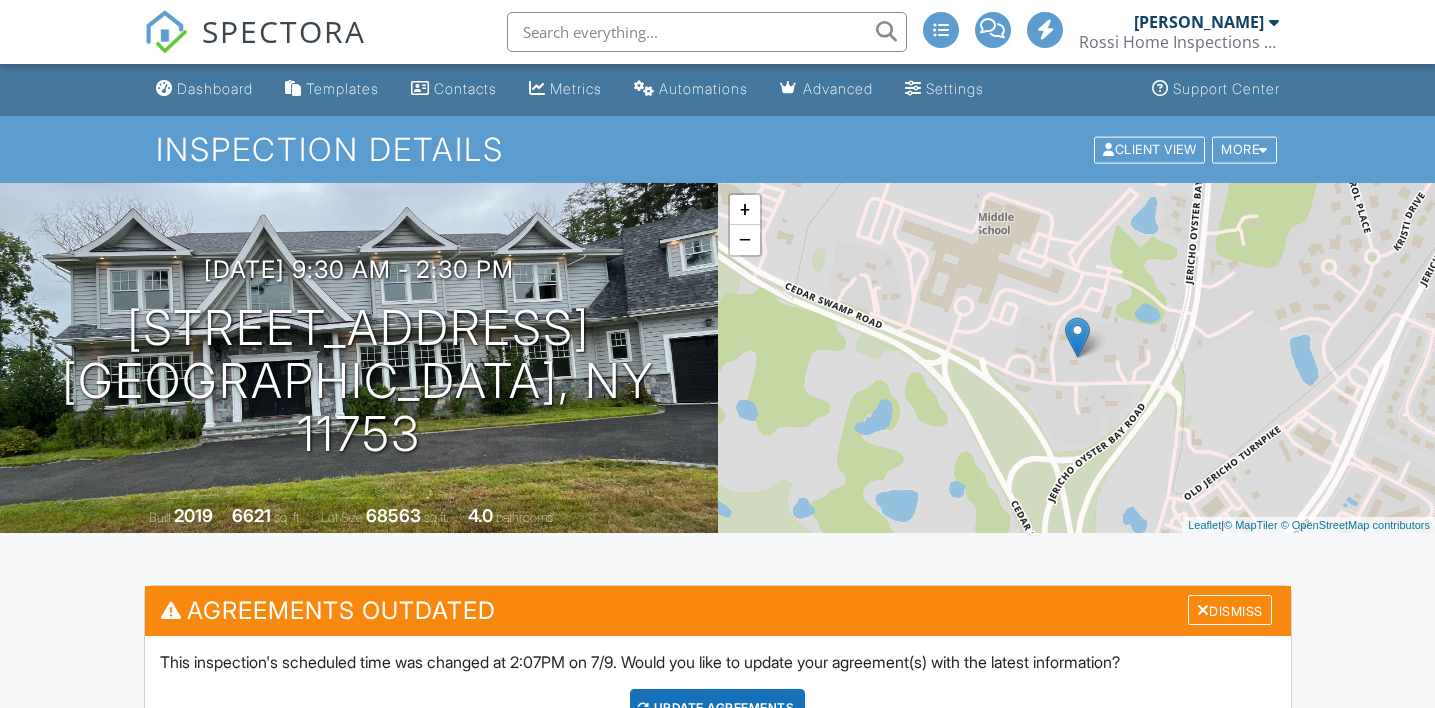 scroll, scrollTop: 0, scrollLeft: 0, axis: both 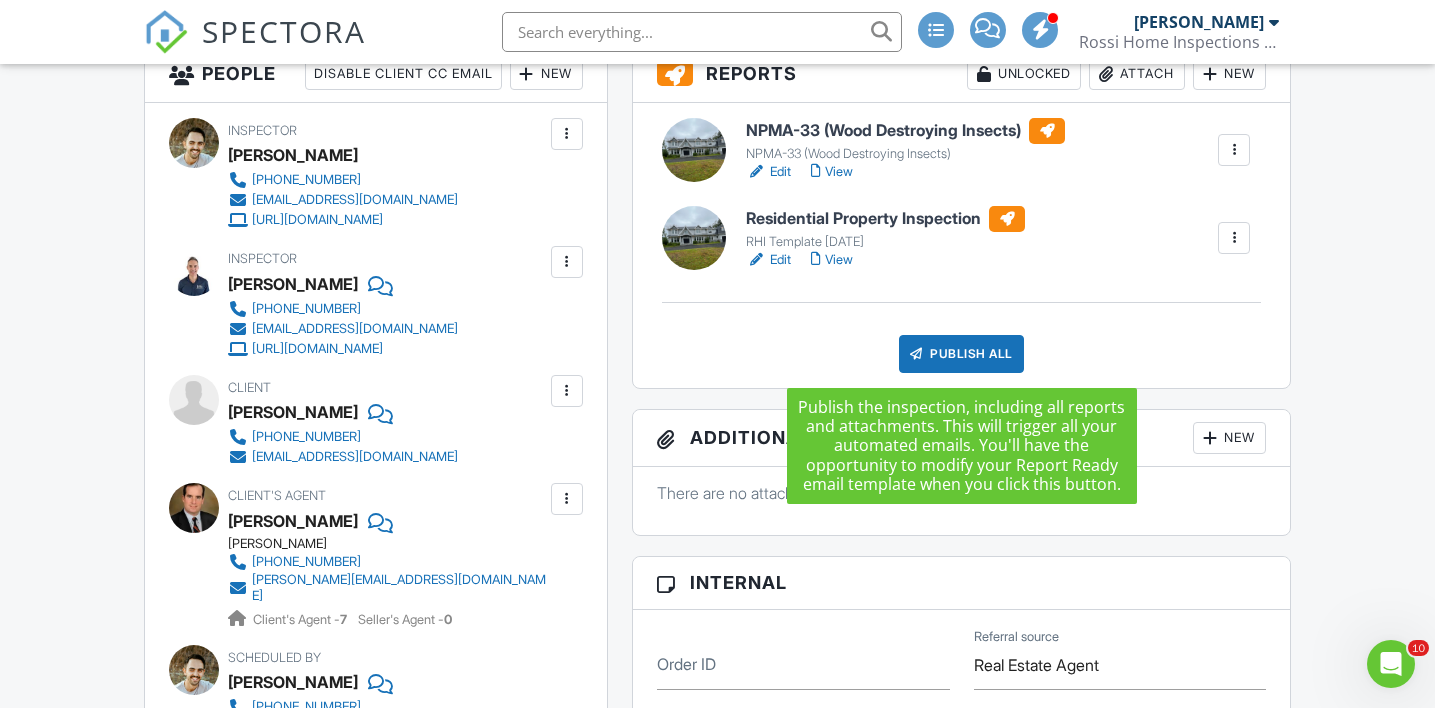 click on "Publish All" at bounding box center (961, 354) 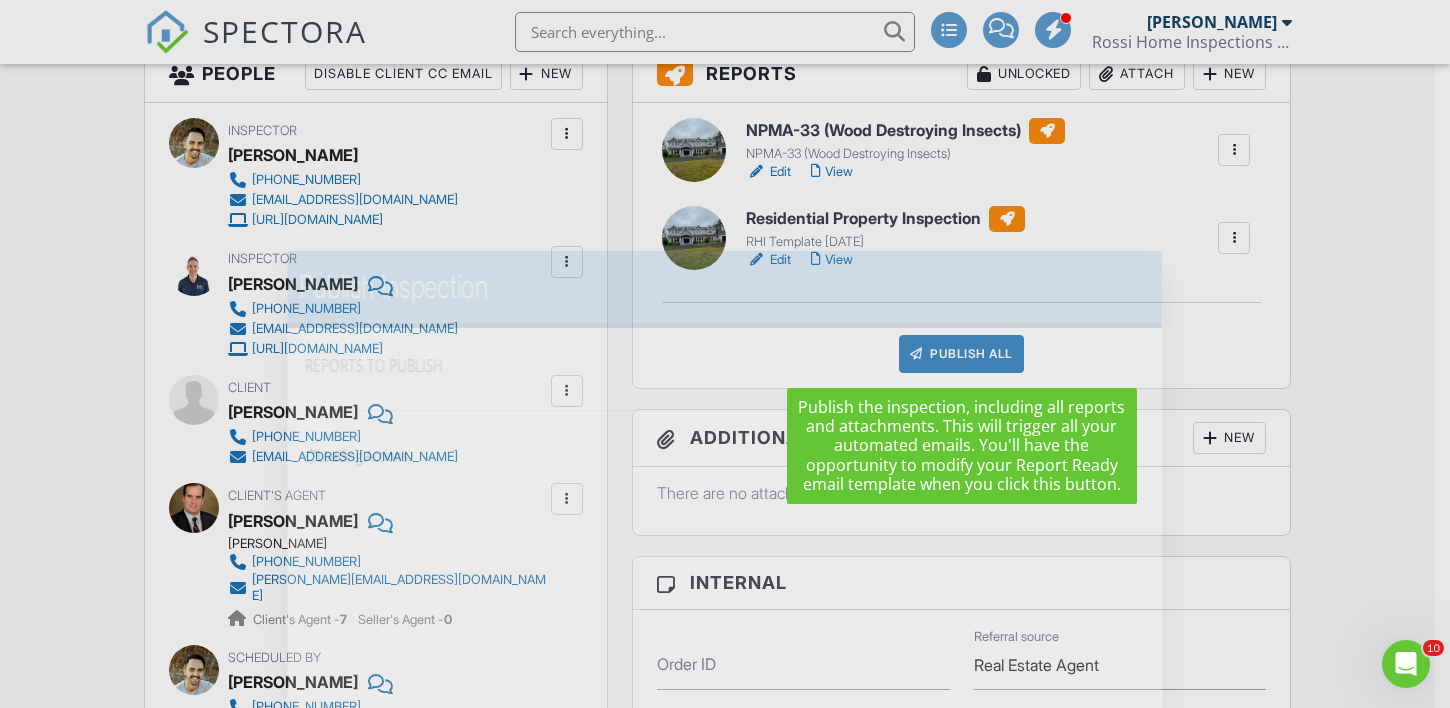scroll, scrollTop: 0, scrollLeft: 0, axis: both 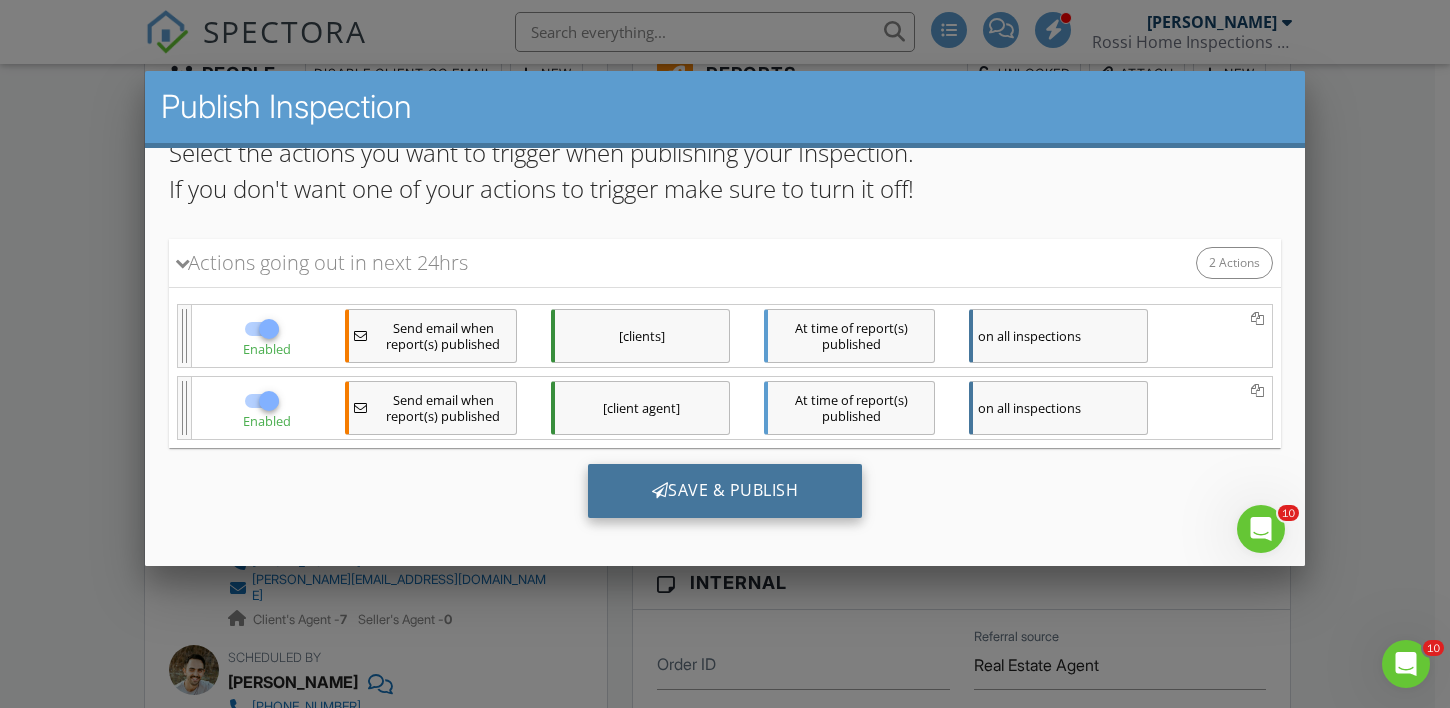 click on "Save & Publish" at bounding box center [725, 490] 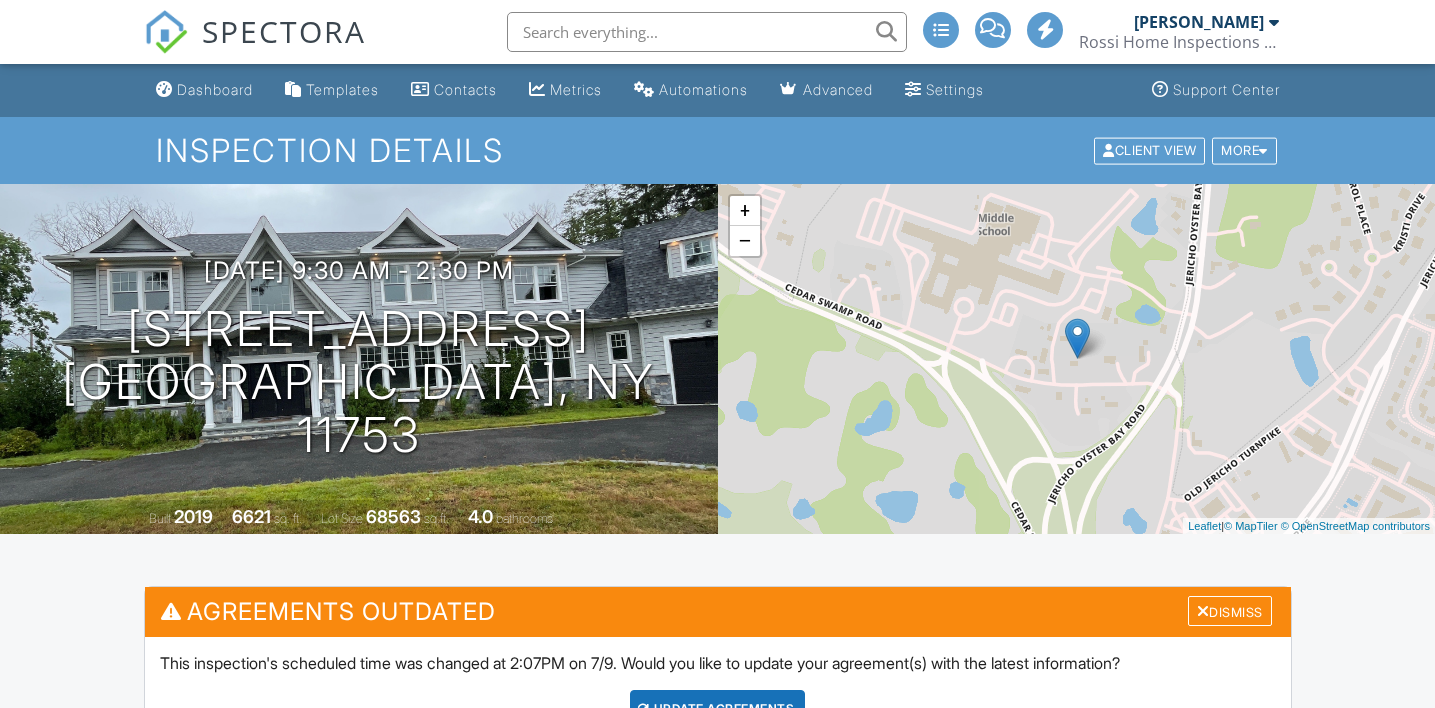 scroll, scrollTop: 398, scrollLeft: 0, axis: vertical 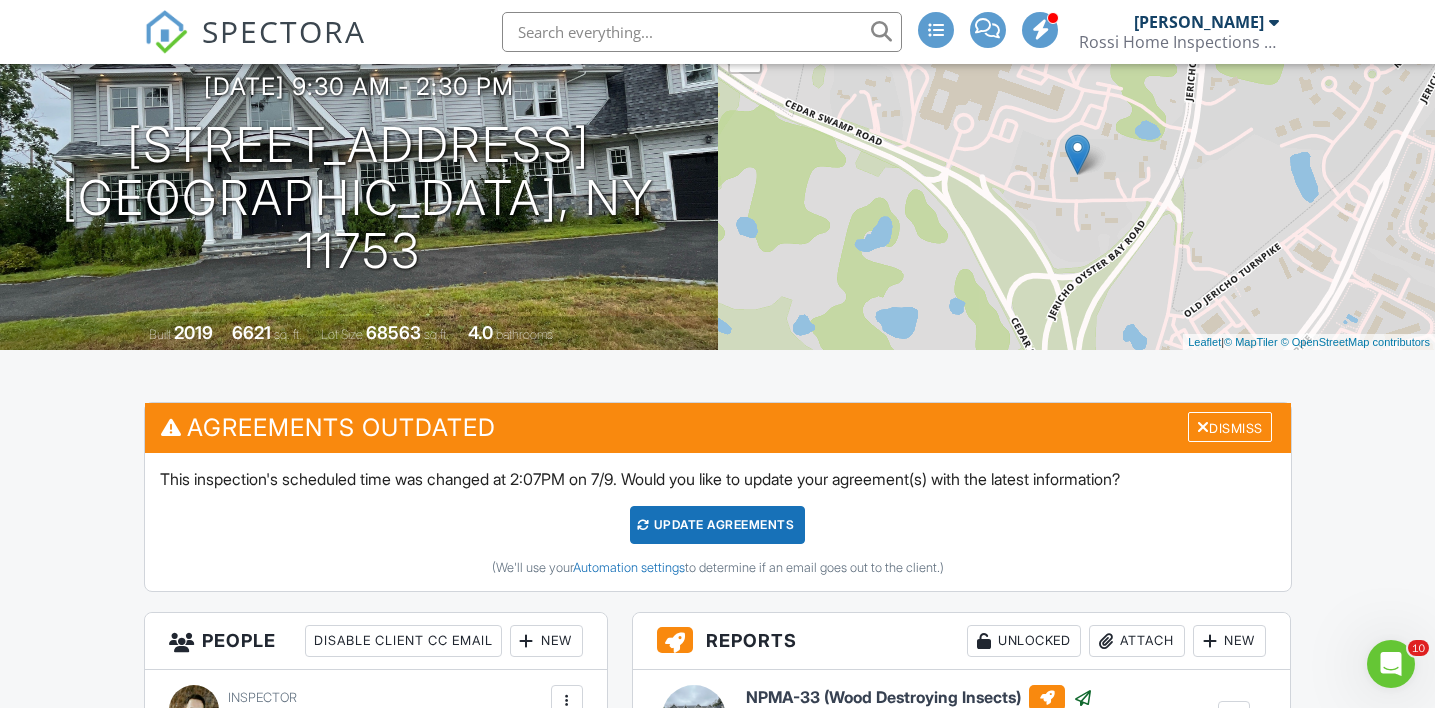 click on "SPECTORA" at bounding box center (284, 31) 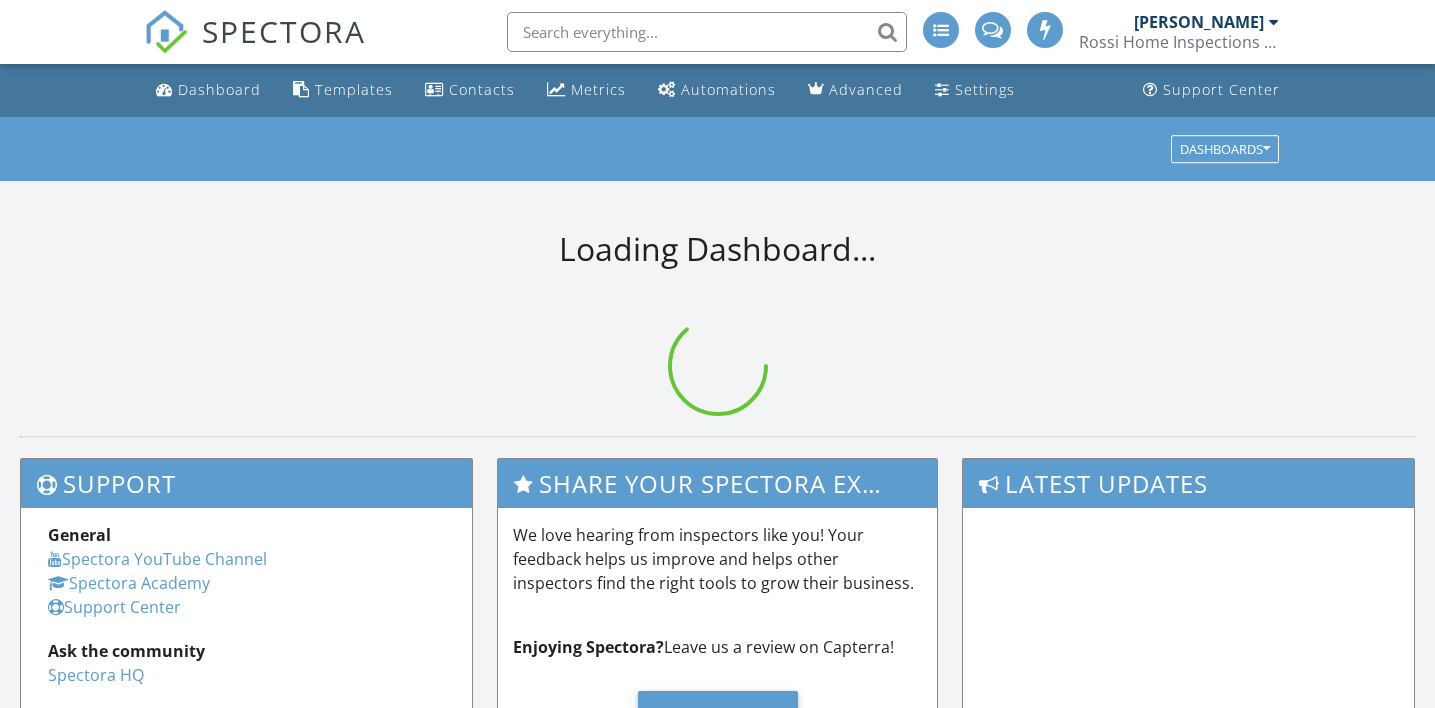 scroll, scrollTop: 0, scrollLeft: 0, axis: both 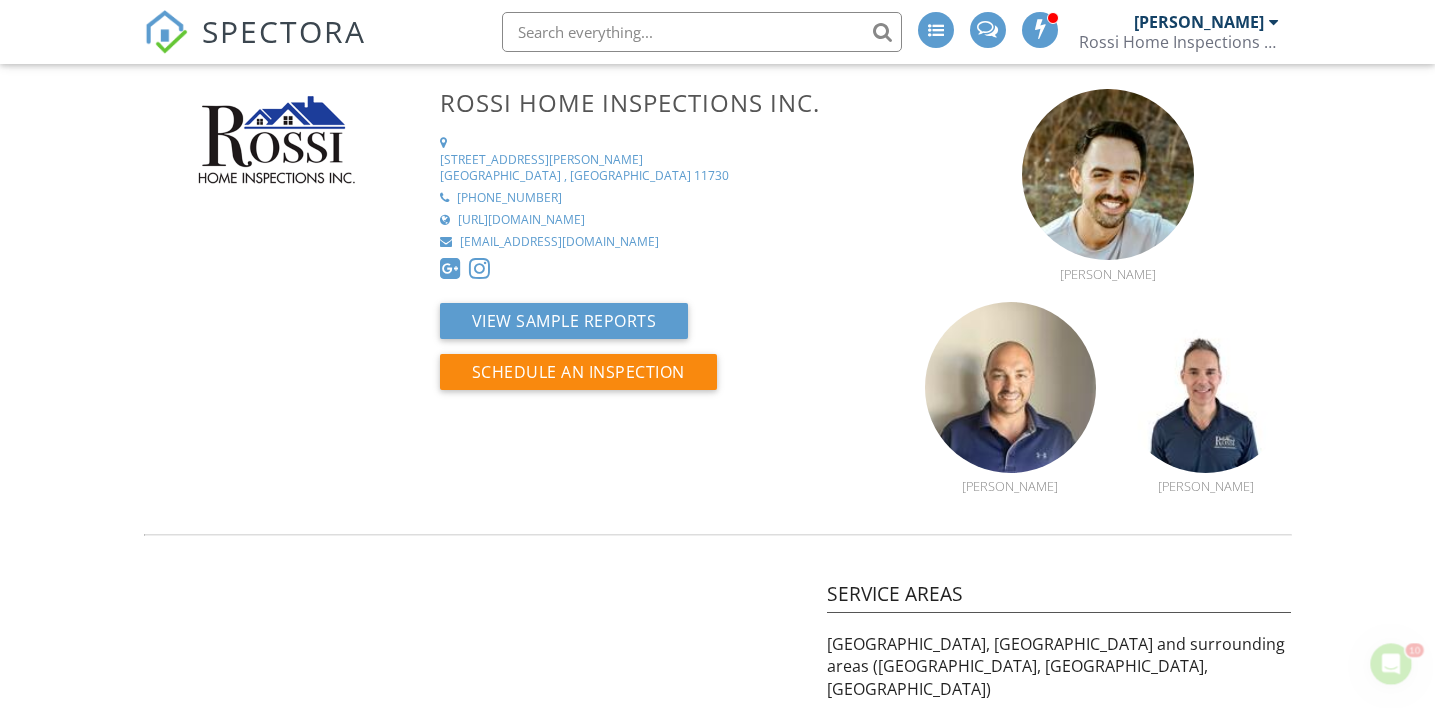 click on "SPECTORA" at bounding box center [284, 31] 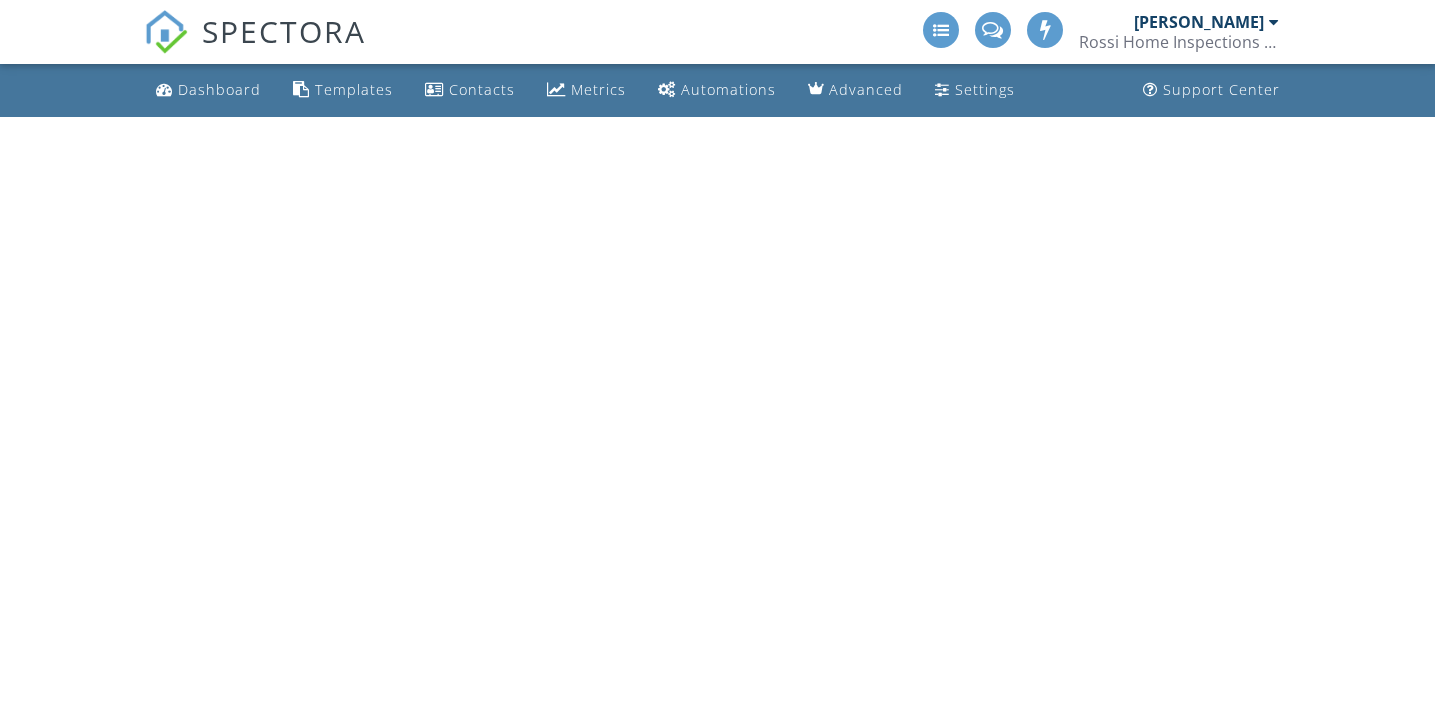 scroll, scrollTop: 0, scrollLeft: 0, axis: both 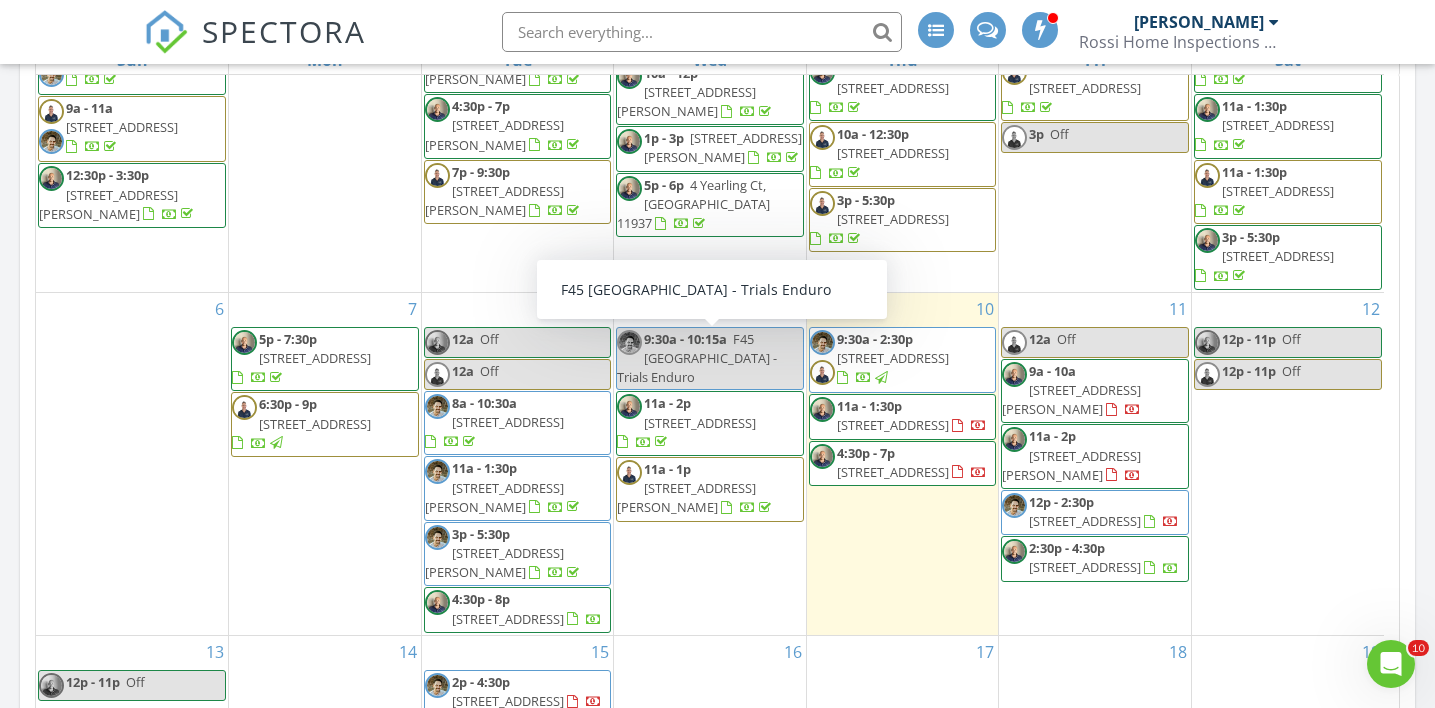 click on "SPECTORA" at bounding box center (284, 31) 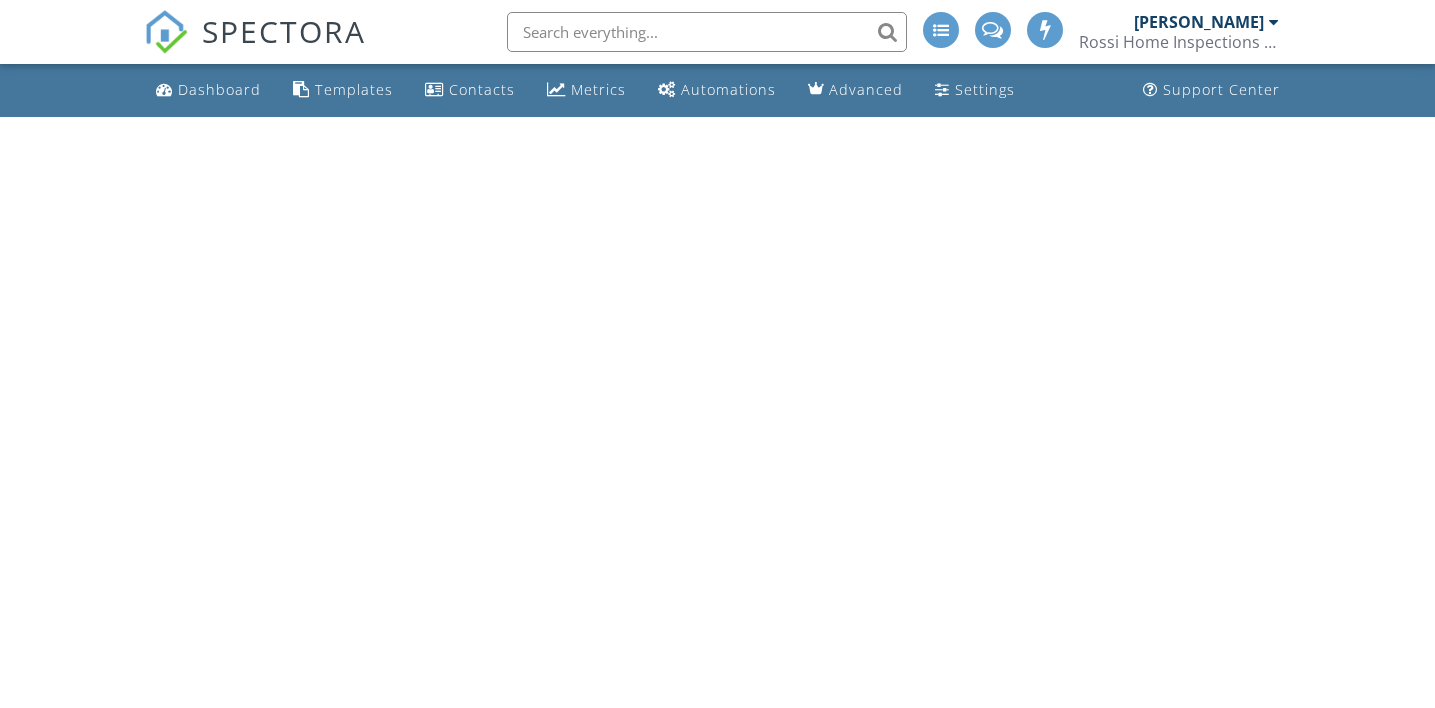 scroll, scrollTop: 0, scrollLeft: 0, axis: both 